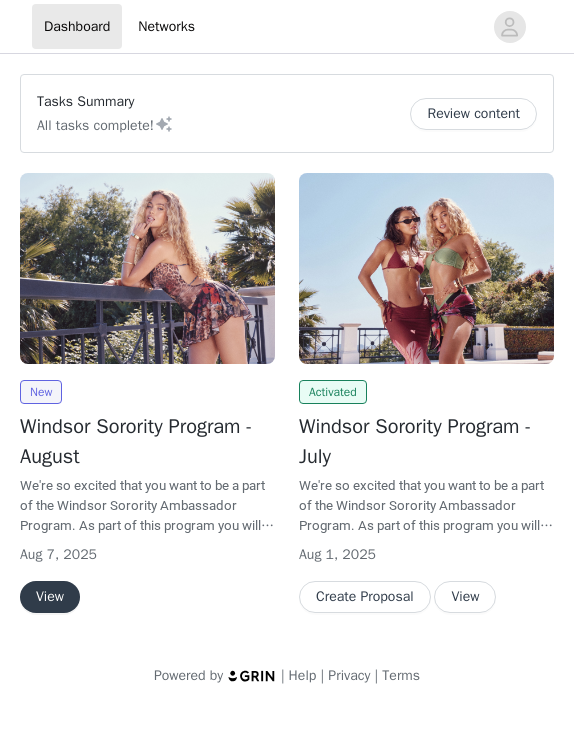 scroll, scrollTop: 0, scrollLeft: 0, axis: both 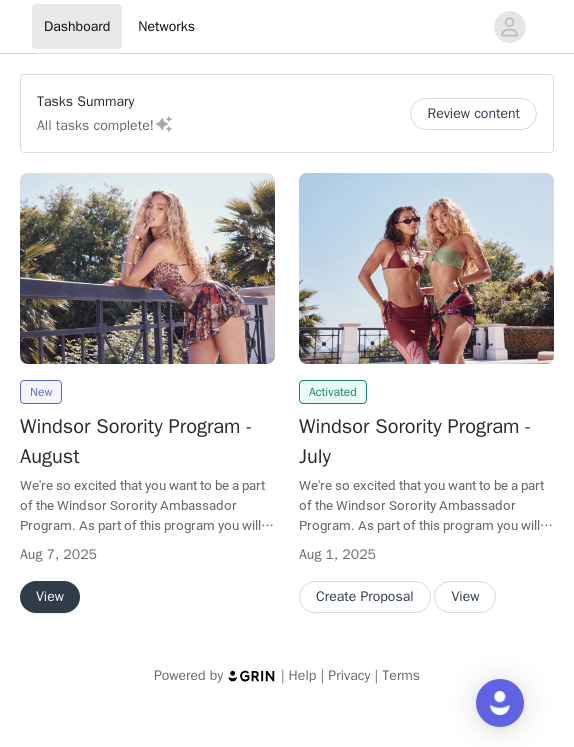 click on "View" at bounding box center (50, 597) 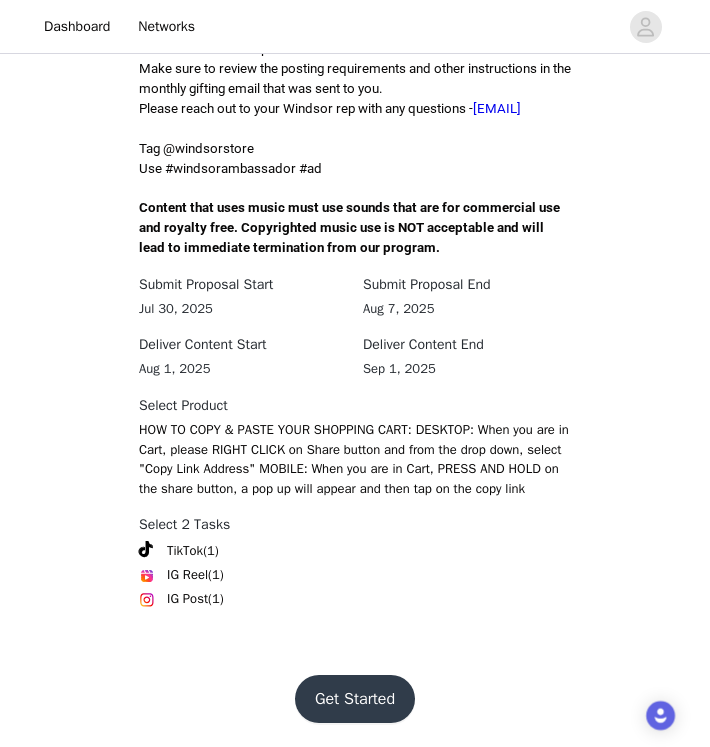 scroll, scrollTop: 613, scrollLeft: 0, axis: vertical 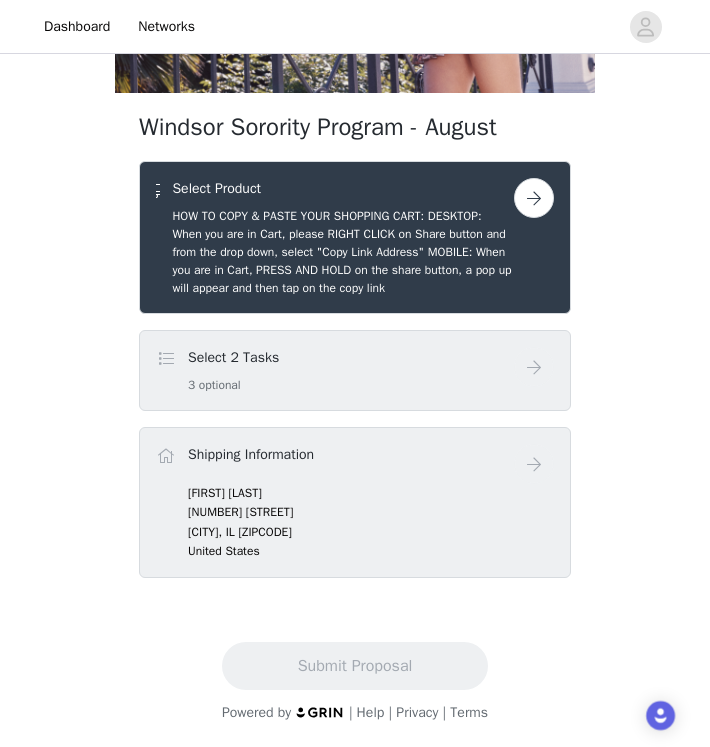 click on "Select 2 Tasks   3 optional" at bounding box center [335, 370] 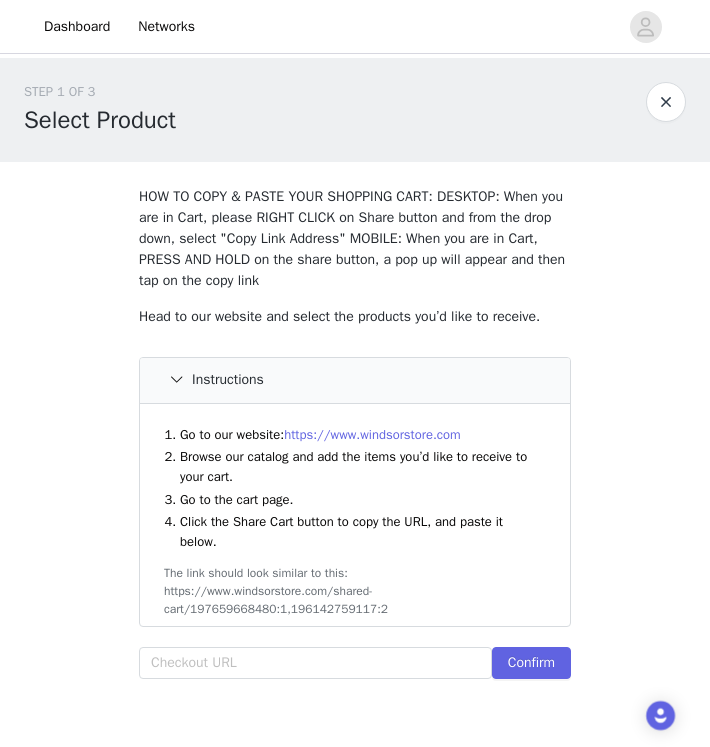 scroll, scrollTop: 31, scrollLeft: 0, axis: vertical 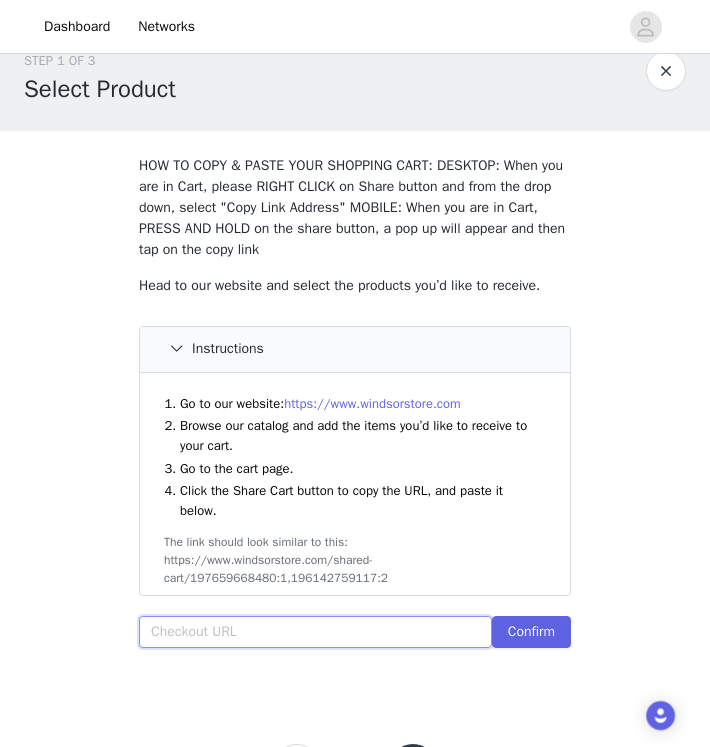 click at bounding box center [315, 632] 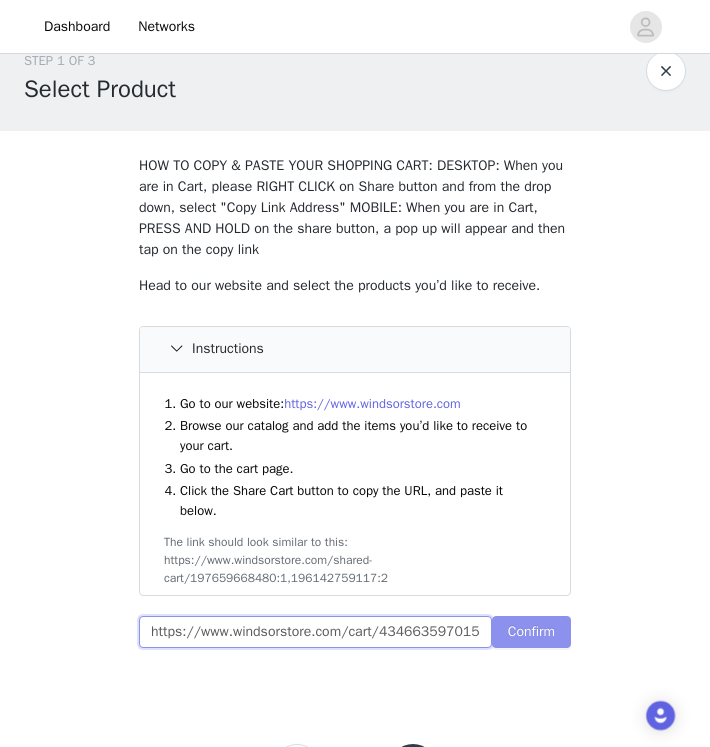 type on "https://www.windsorstore.com/cart/43466359701555:1,43440235282483:1,43311074574387:1,42743617585203:1,43309671055411:1,43244122538035:1,42891824431155:1,43440257237043:1" 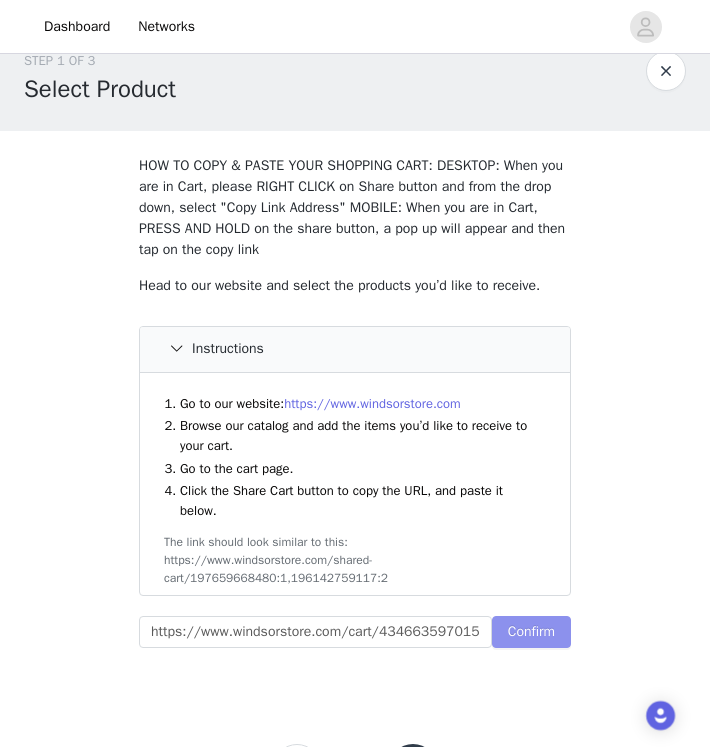 click on "Confirm" at bounding box center (531, 632) 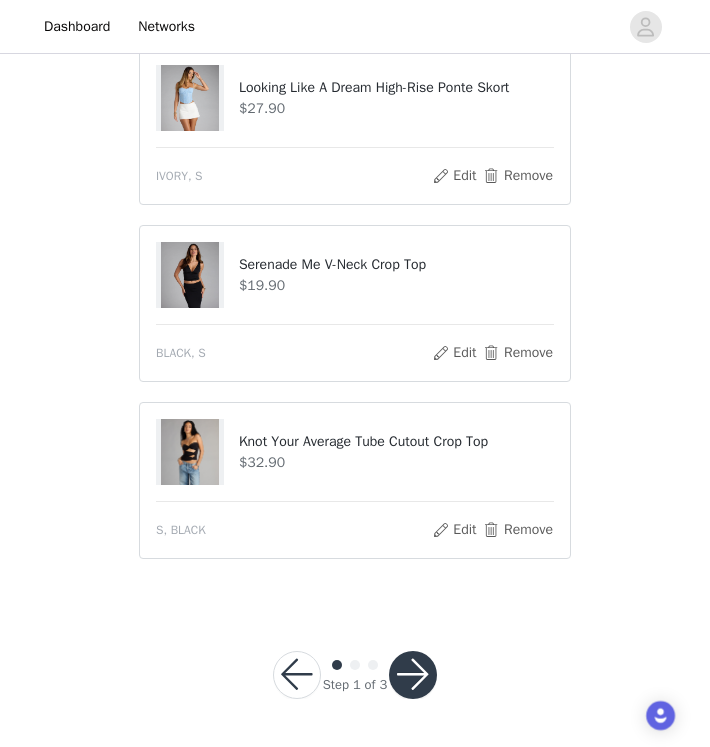 scroll, scrollTop: 1523, scrollLeft: 0, axis: vertical 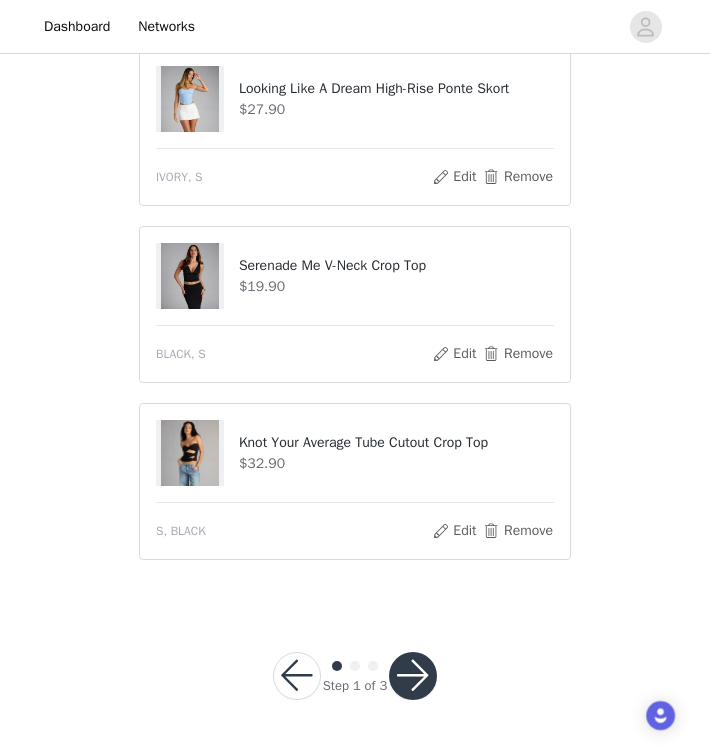 click at bounding box center [413, 676] 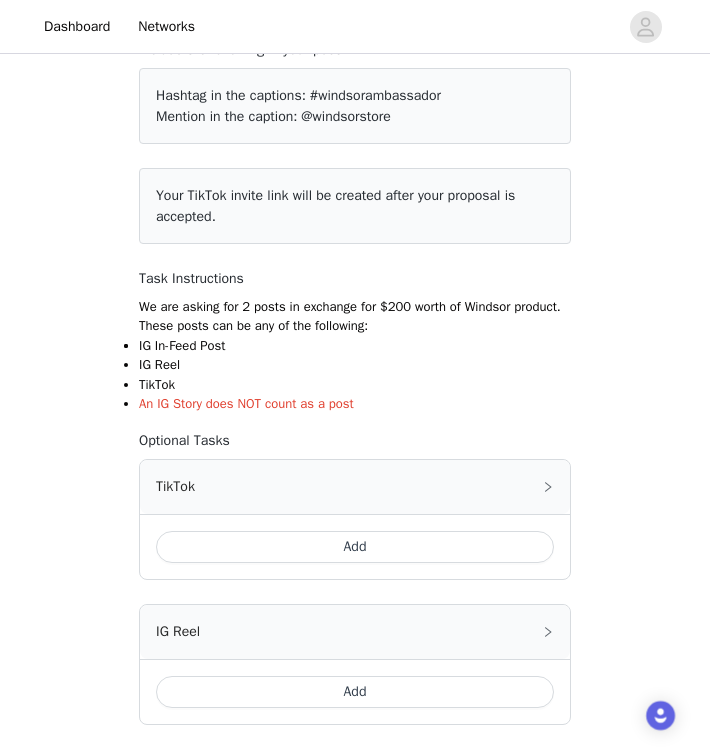 scroll, scrollTop: 154, scrollLeft: 0, axis: vertical 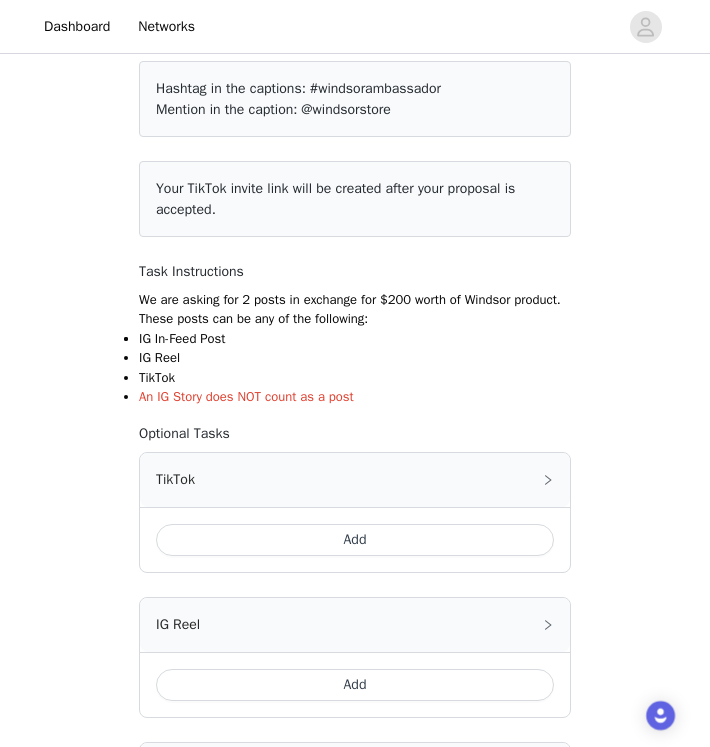 click on "Add" at bounding box center [355, 540] 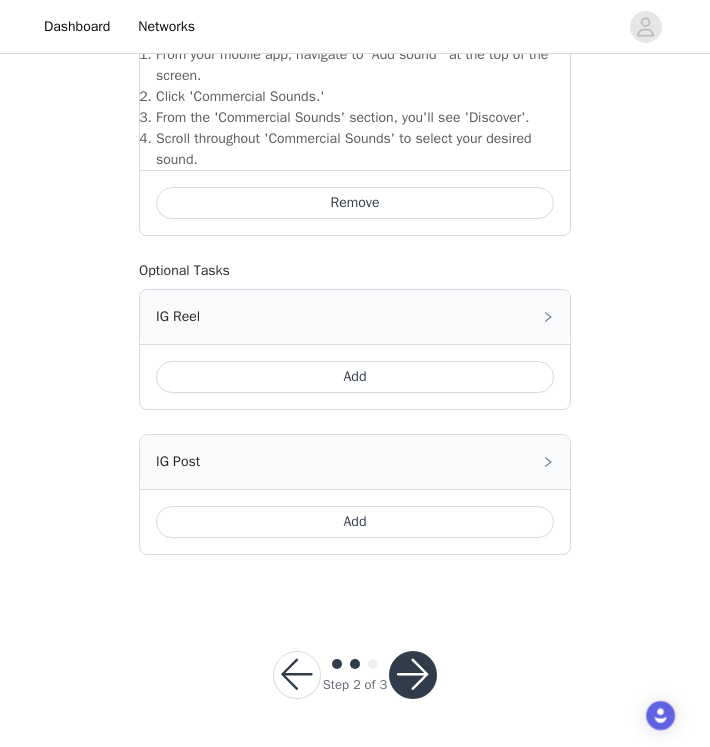 scroll, scrollTop: 795, scrollLeft: 0, axis: vertical 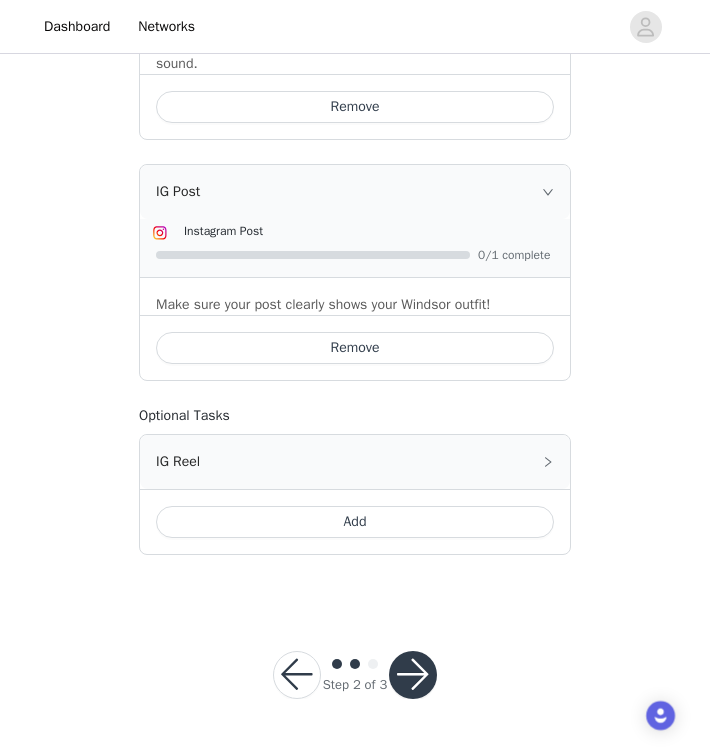 click at bounding box center (413, 675) 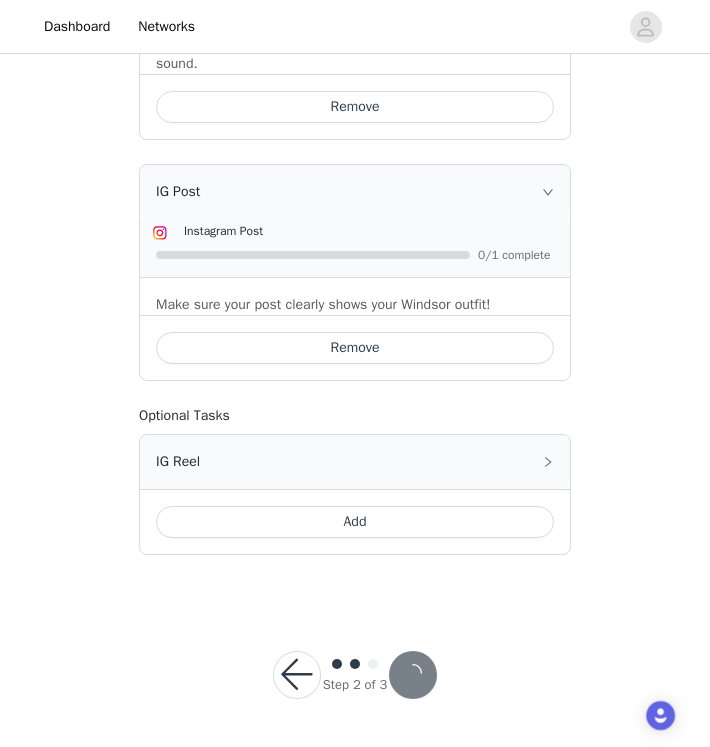 scroll, scrollTop: 0, scrollLeft: 0, axis: both 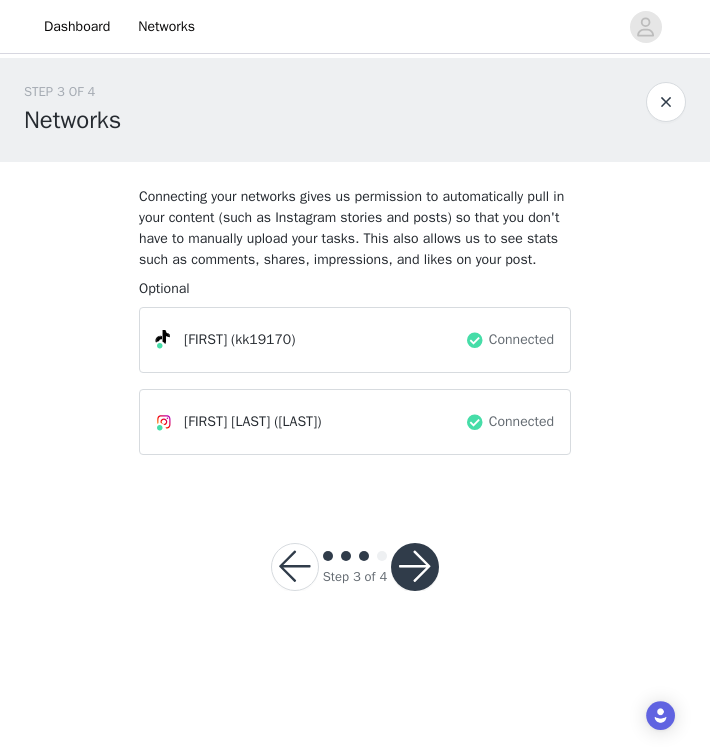 click at bounding box center (415, 567) 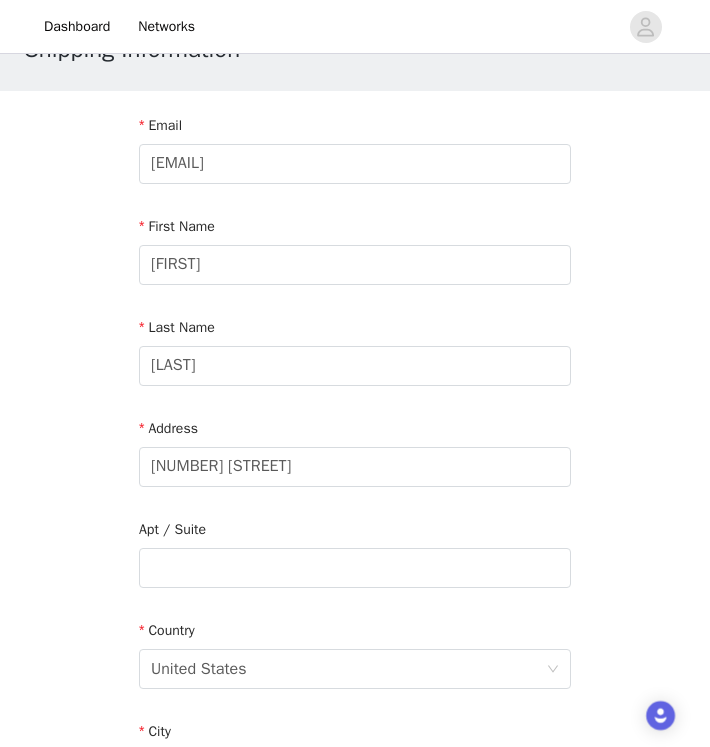 scroll, scrollTop: 79, scrollLeft: 0, axis: vertical 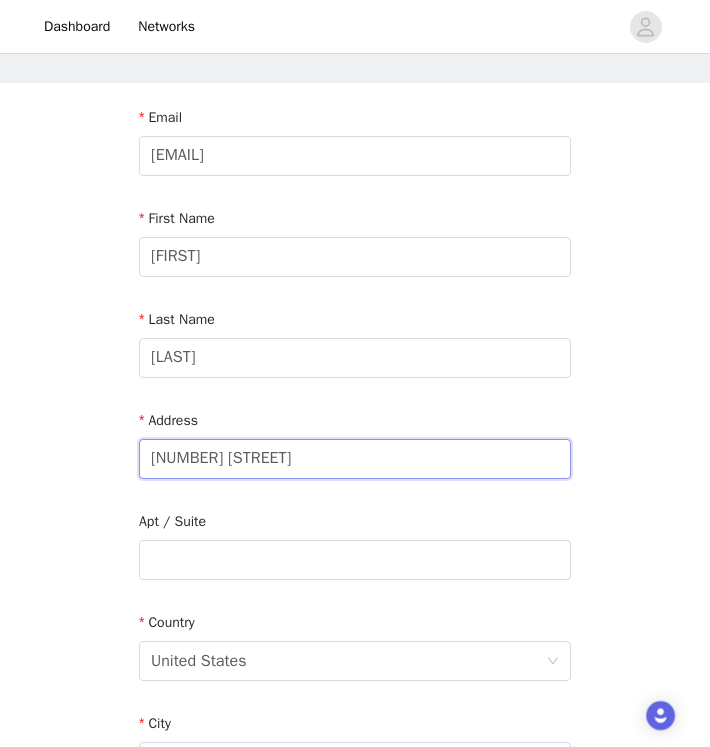 click on "[NUMBER] [STREET]" at bounding box center [355, 459] 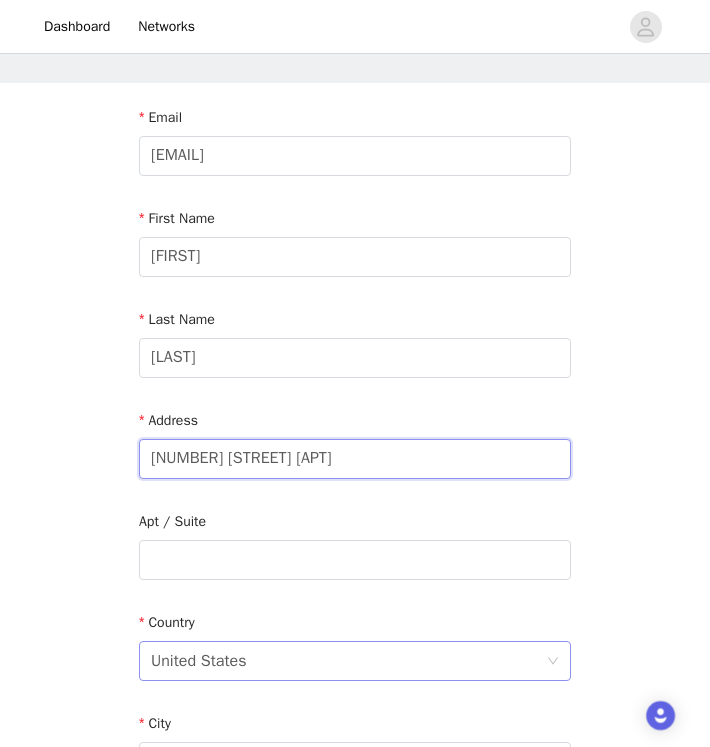 type on "[NUMBER] [STREET] [APT]" 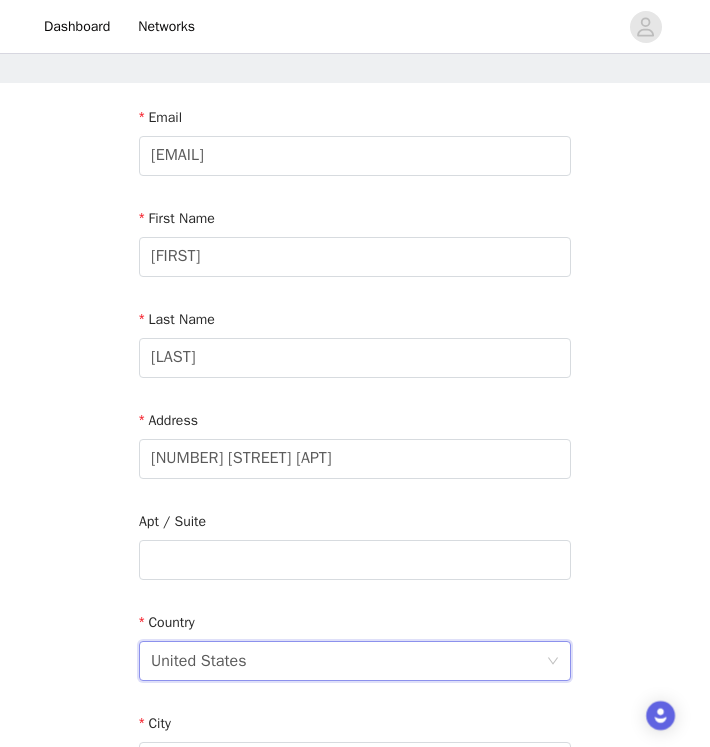 click on "United States" at bounding box center [199, 661] 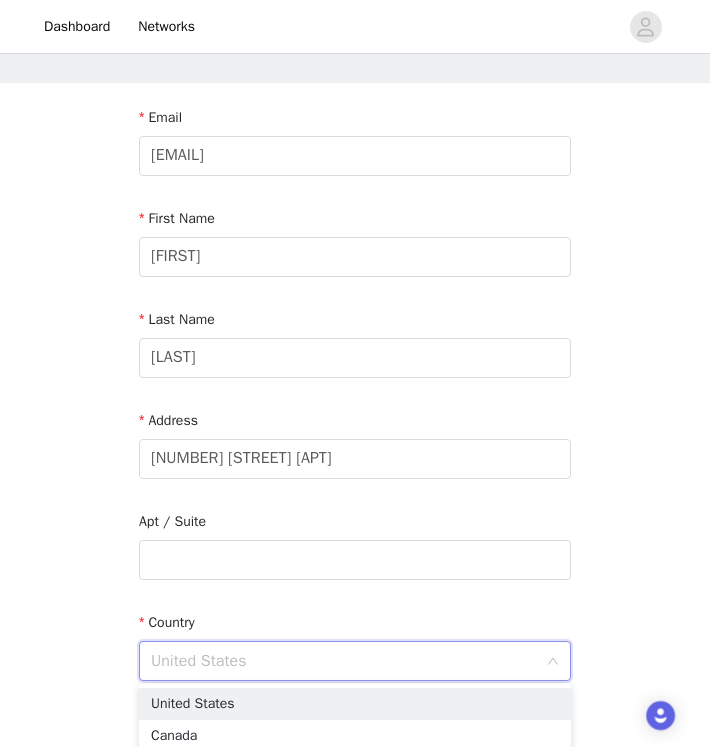 click on "STEP 4 OF 4
Shipping Information
Email [EMAIL]   First Name [FIRST]   Last Name [LAST]   Address [NUMBER] [STREET]   Apt / Suite   Country
United States
City [CITY]   State
[STATE]
Zipcode [ZIPCODE]   Phone Number [PHONE]" at bounding box center [355, 560] 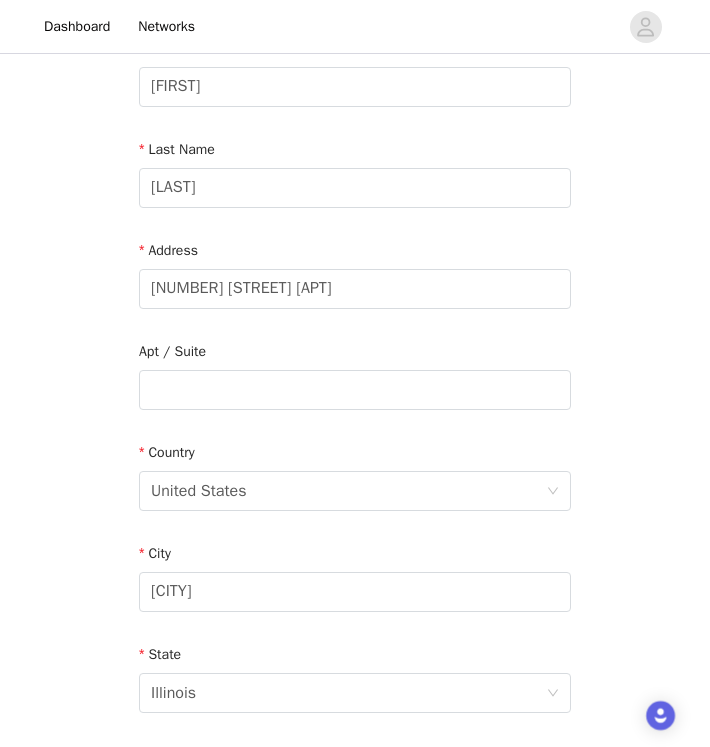 scroll, scrollTop: 268, scrollLeft: 0, axis: vertical 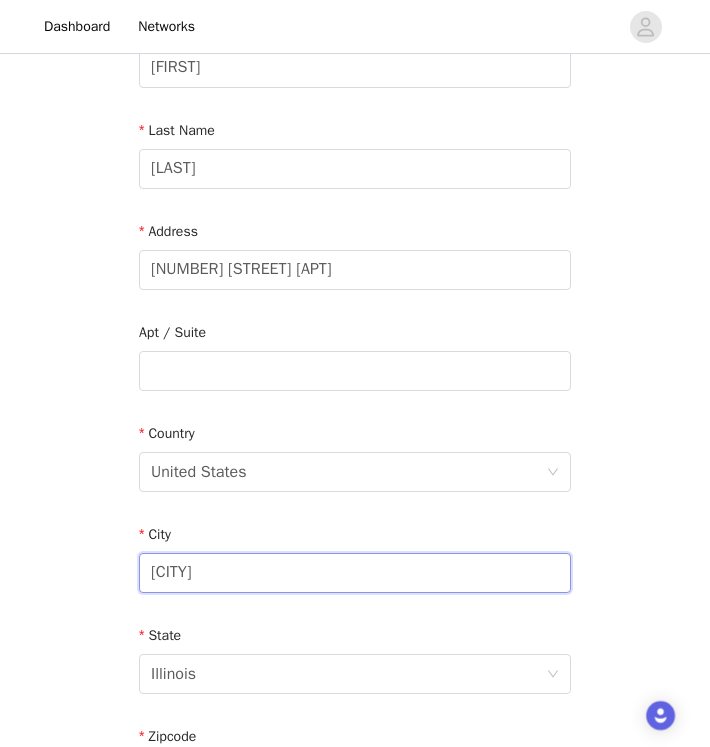 click on "[CITY]" at bounding box center [355, 573] 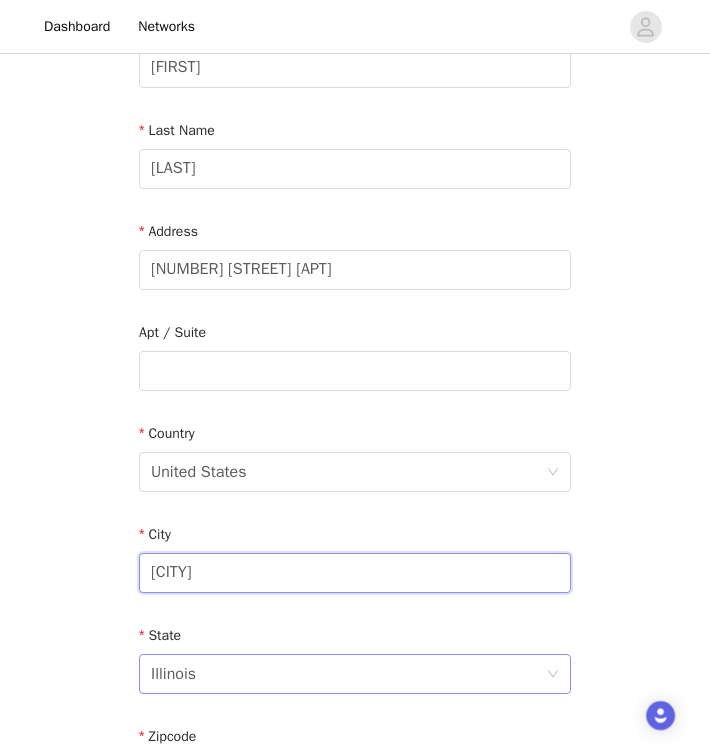type on "[CITY]" 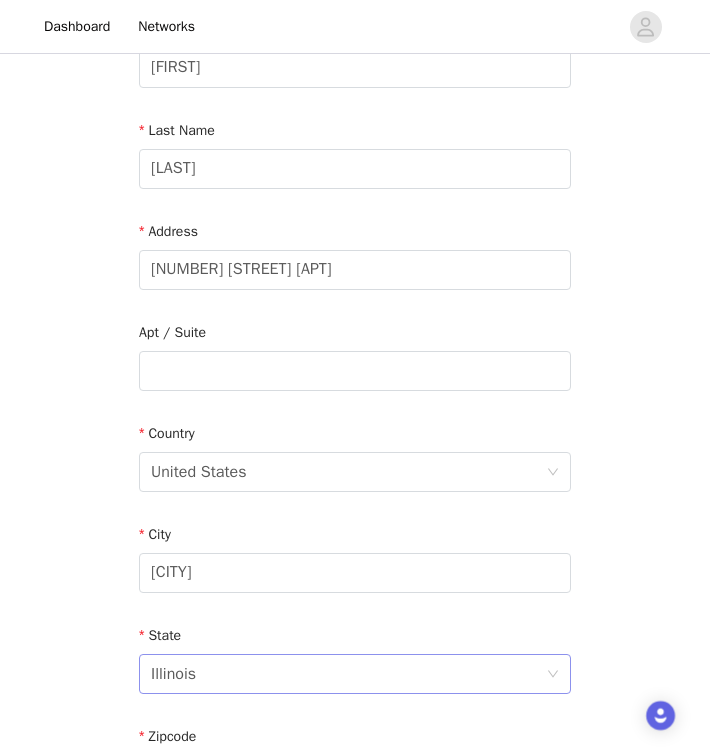 click on "Illinois" at bounding box center [348, 674] 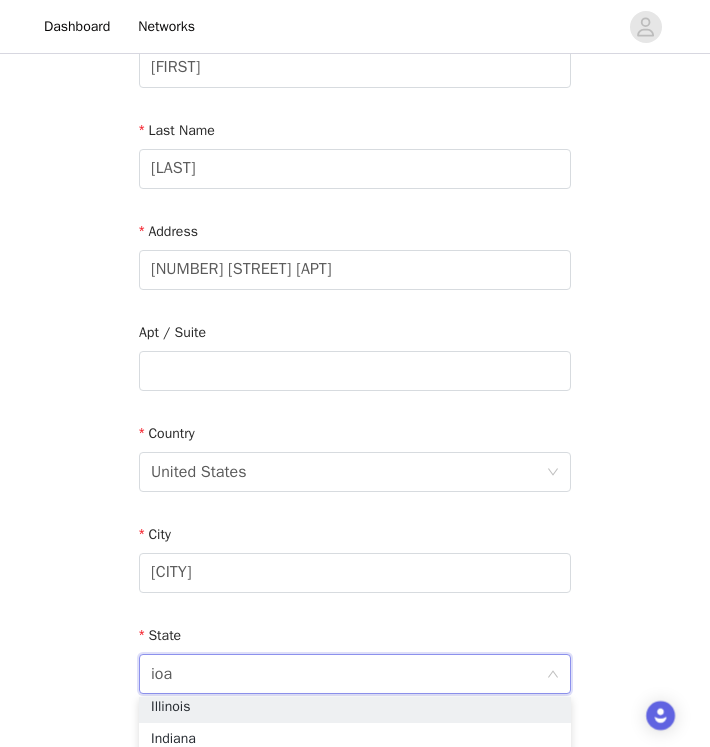 scroll, scrollTop: 0, scrollLeft: 0, axis: both 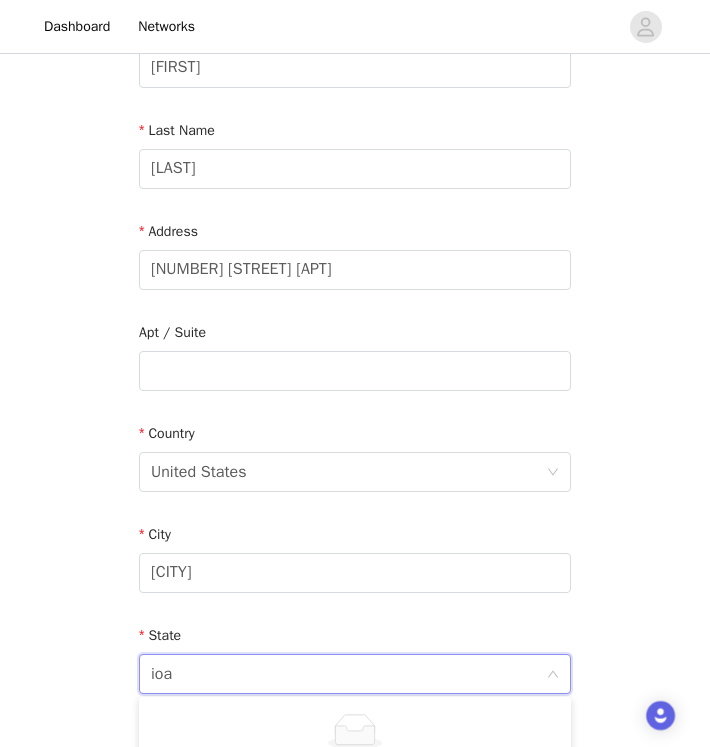 type on "io" 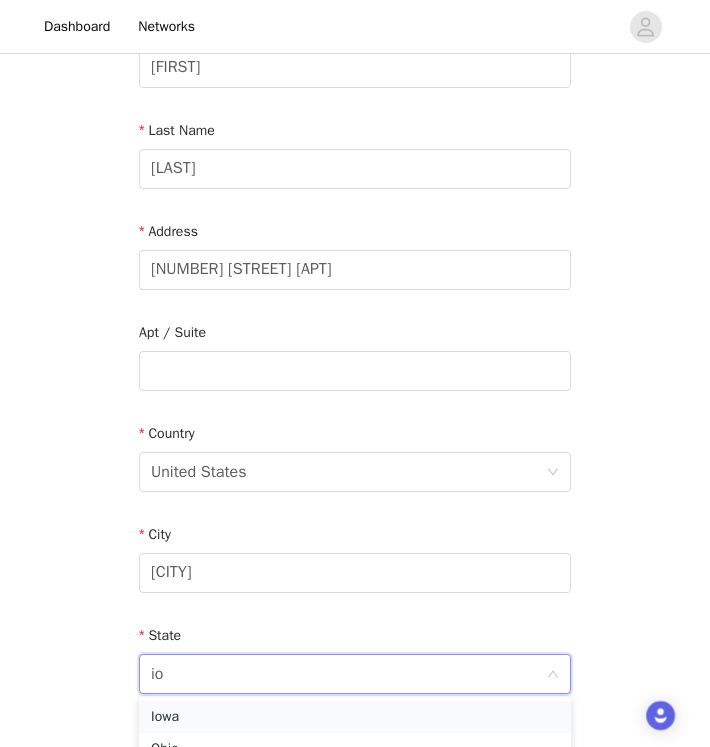 click on "Iowa" at bounding box center (355, 717) 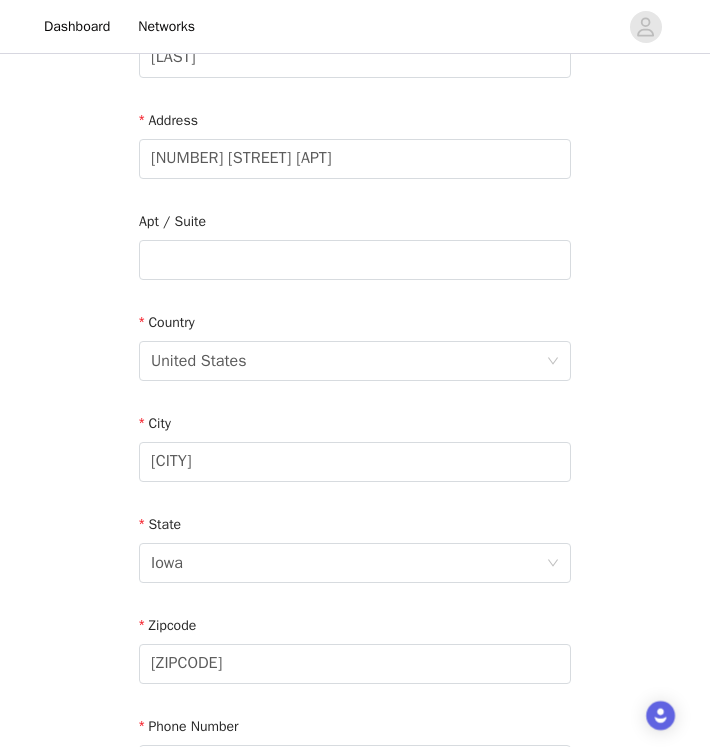 scroll, scrollTop: 387, scrollLeft: 0, axis: vertical 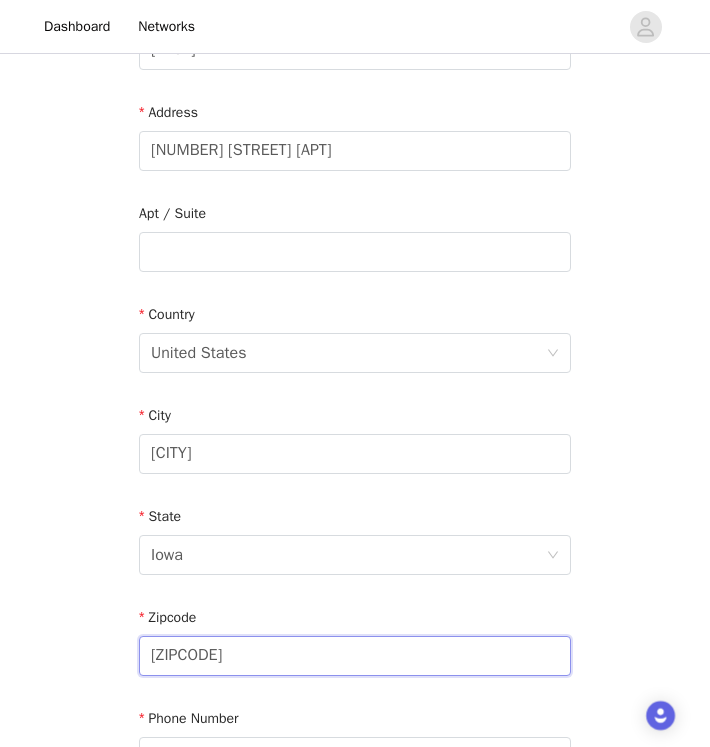 click on "[ZIPCODE]" at bounding box center [355, 656] 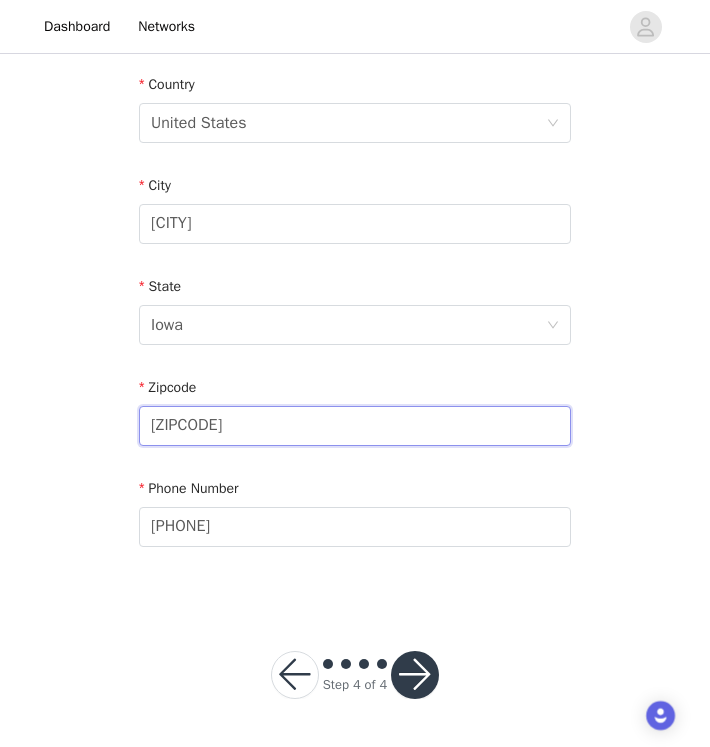scroll, scrollTop: 616, scrollLeft: 0, axis: vertical 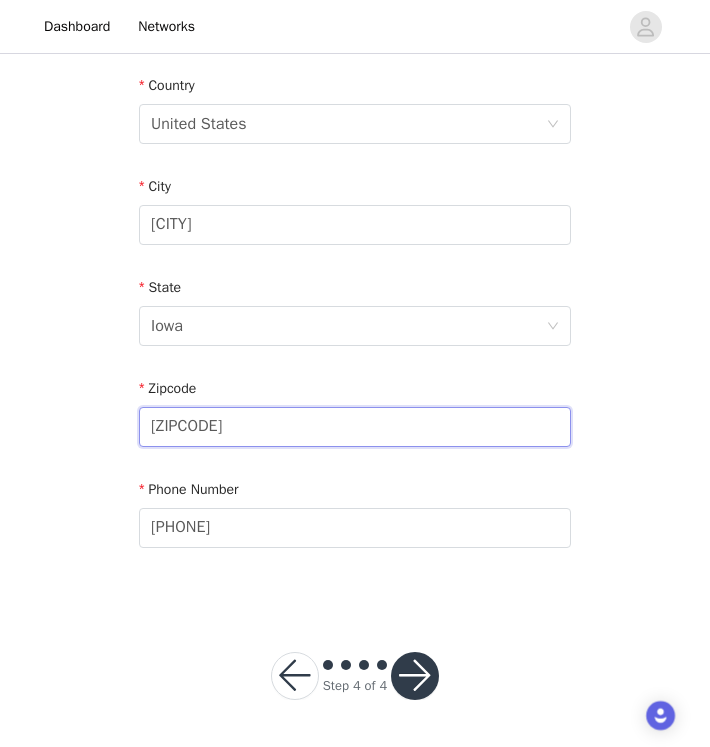 type on "[ZIPCODE]" 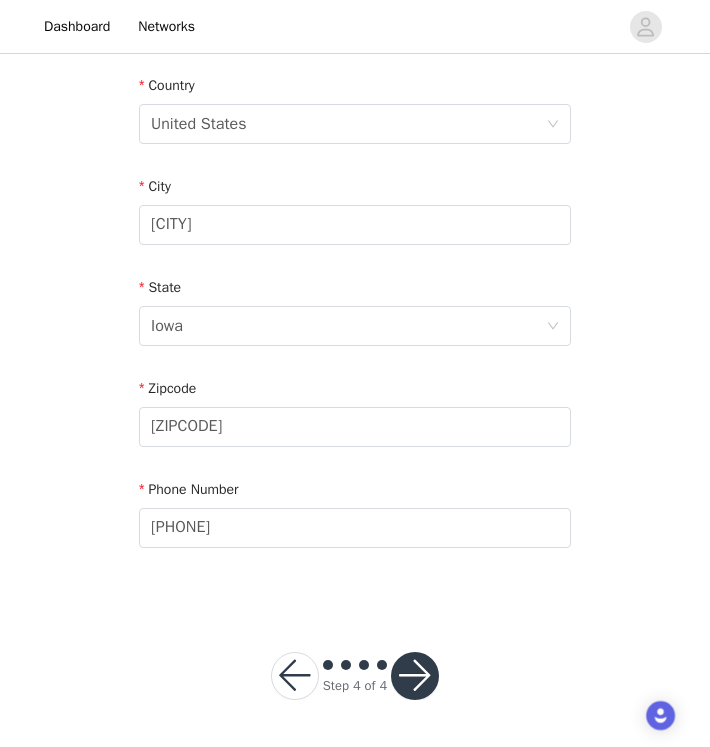 click at bounding box center (415, 676) 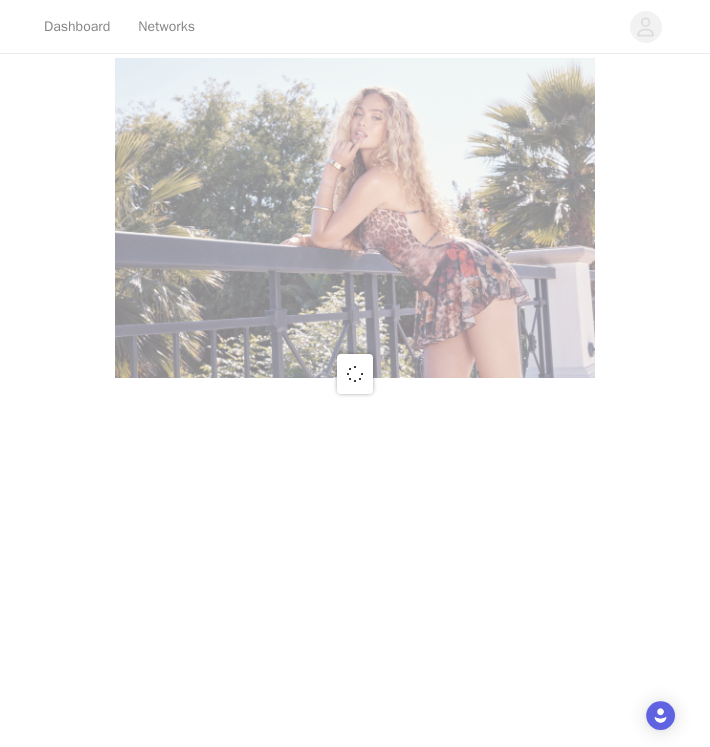 scroll, scrollTop: 0, scrollLeft: 0, axis: both 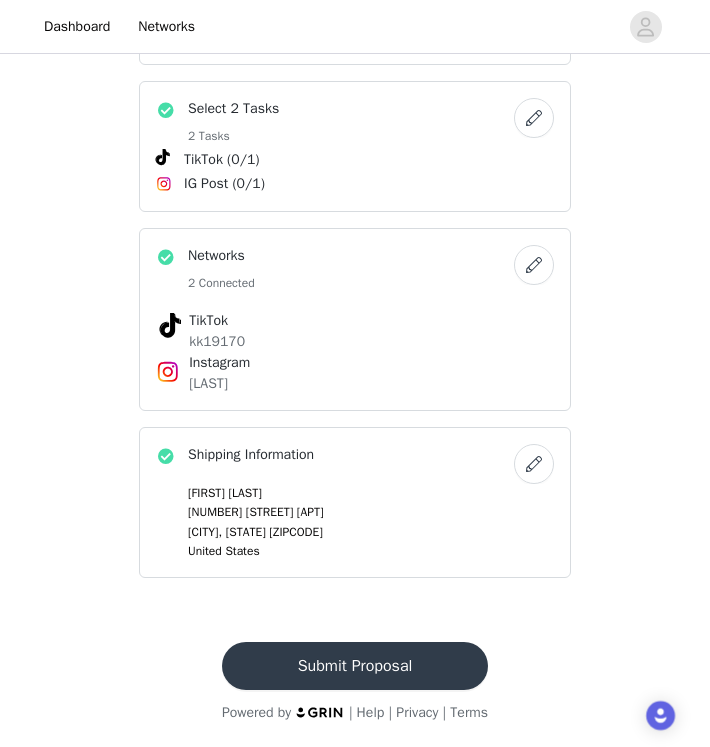 click on "Submit Proposal" at bounding box center [355, 666] 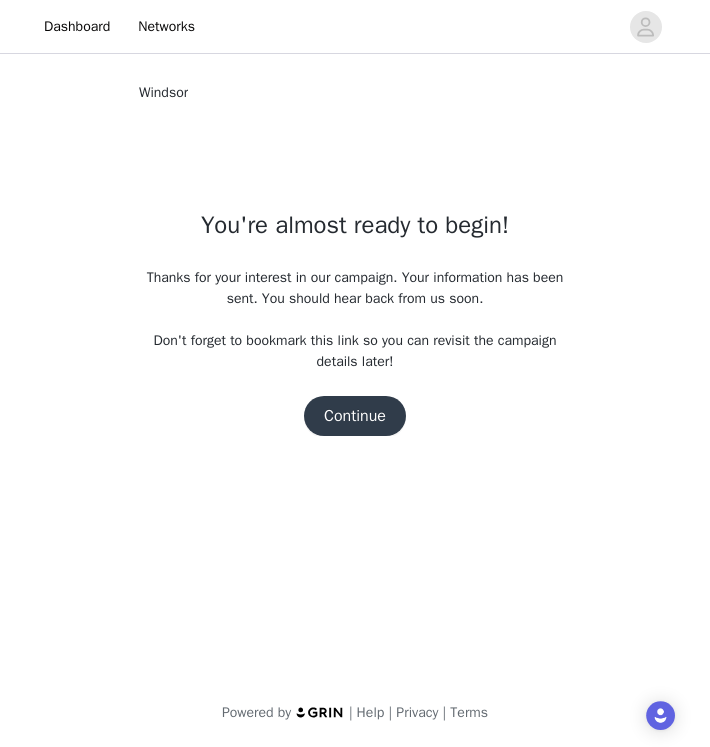 scroll, scrollTop: 0, scrollLeft: 0, axis: both 